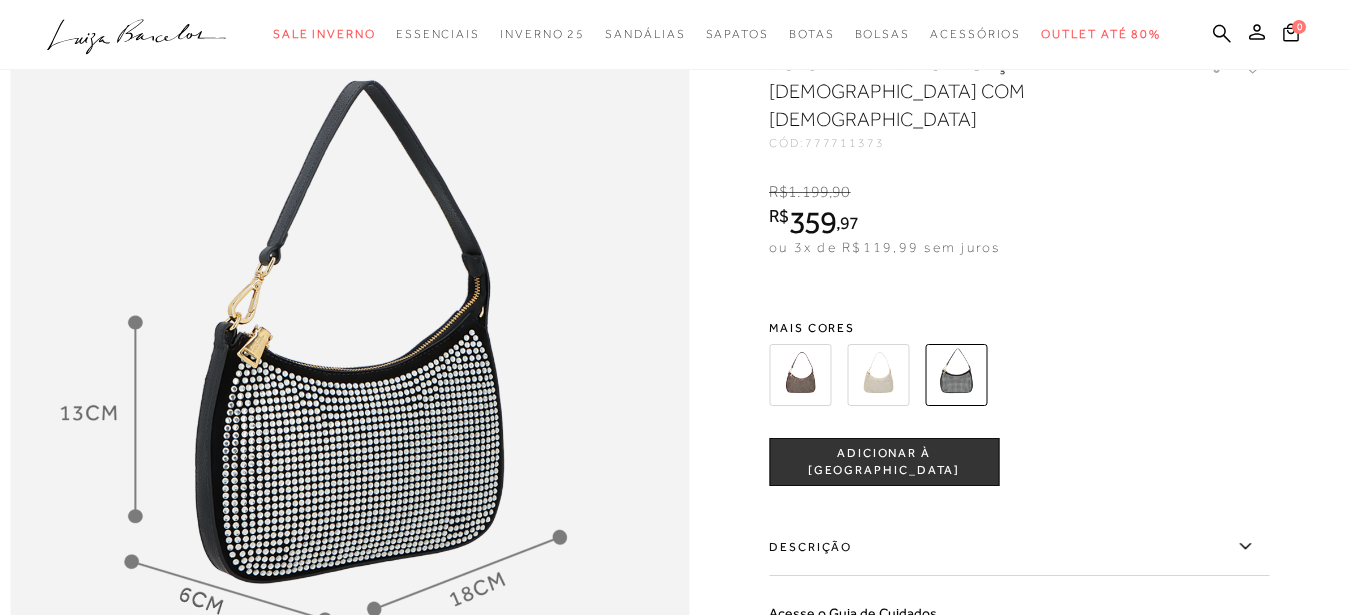 scroll, scrollTop: 1632, scrollLeft: 0, axis: vertical 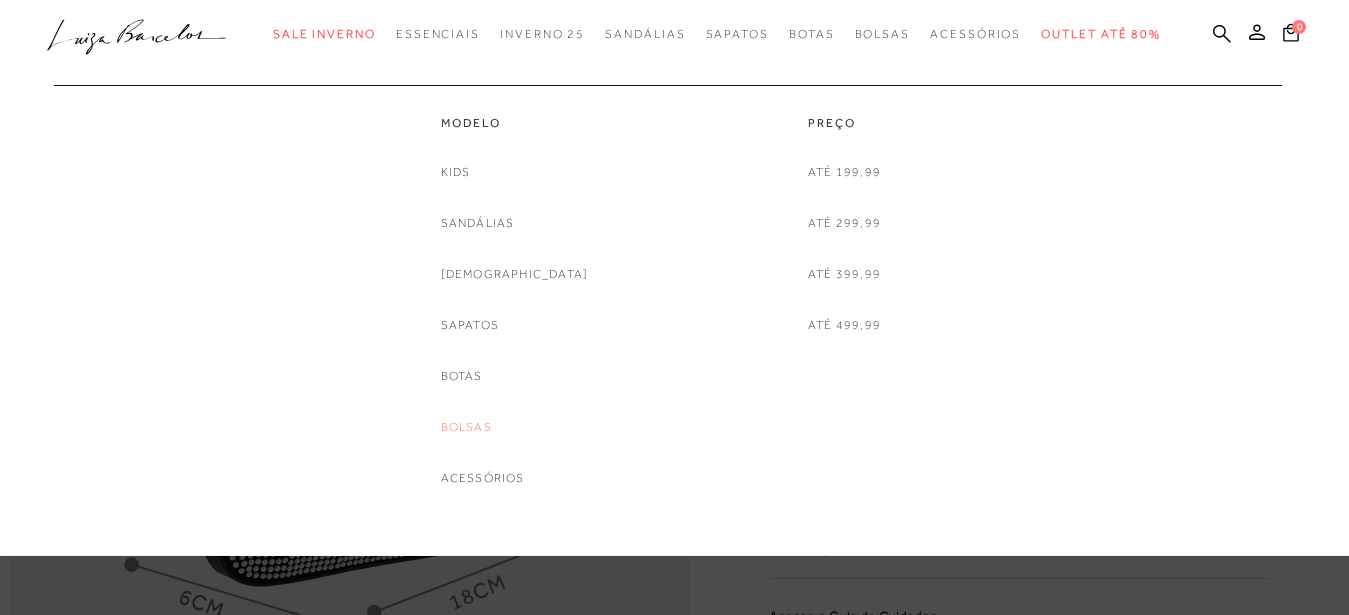 click on "Bolsas" at bounding box center [466, 427] 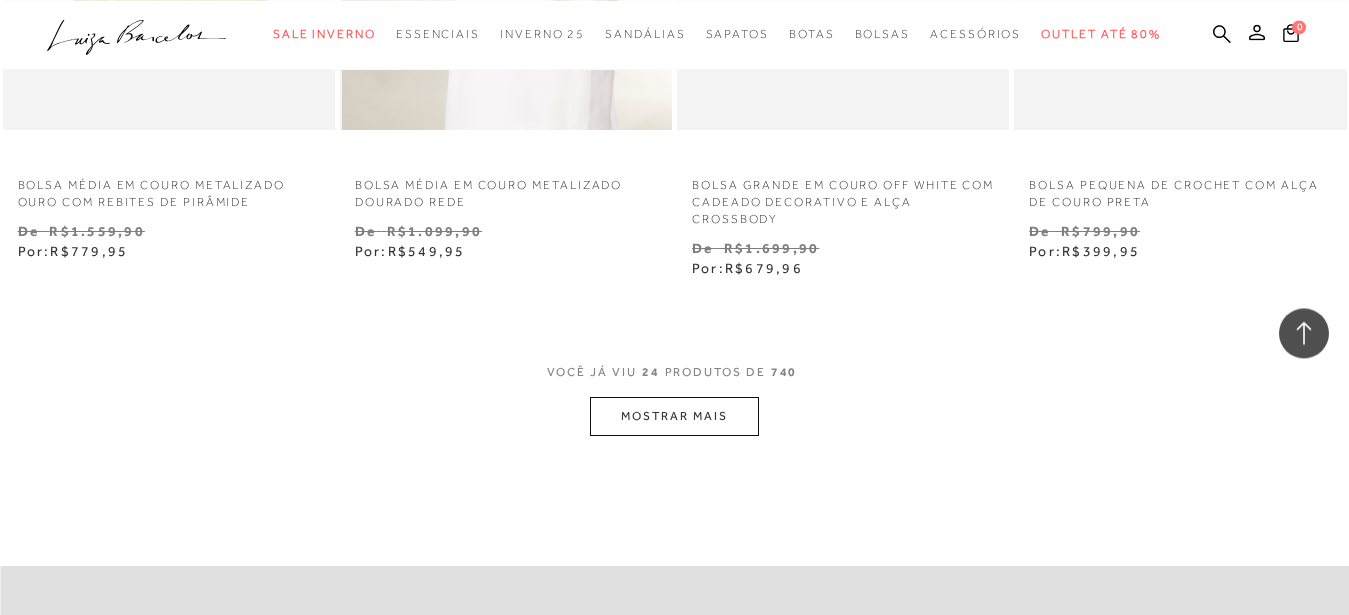 scroll, scrollTop: 3774, scrollLeft: 0, axis: vertical 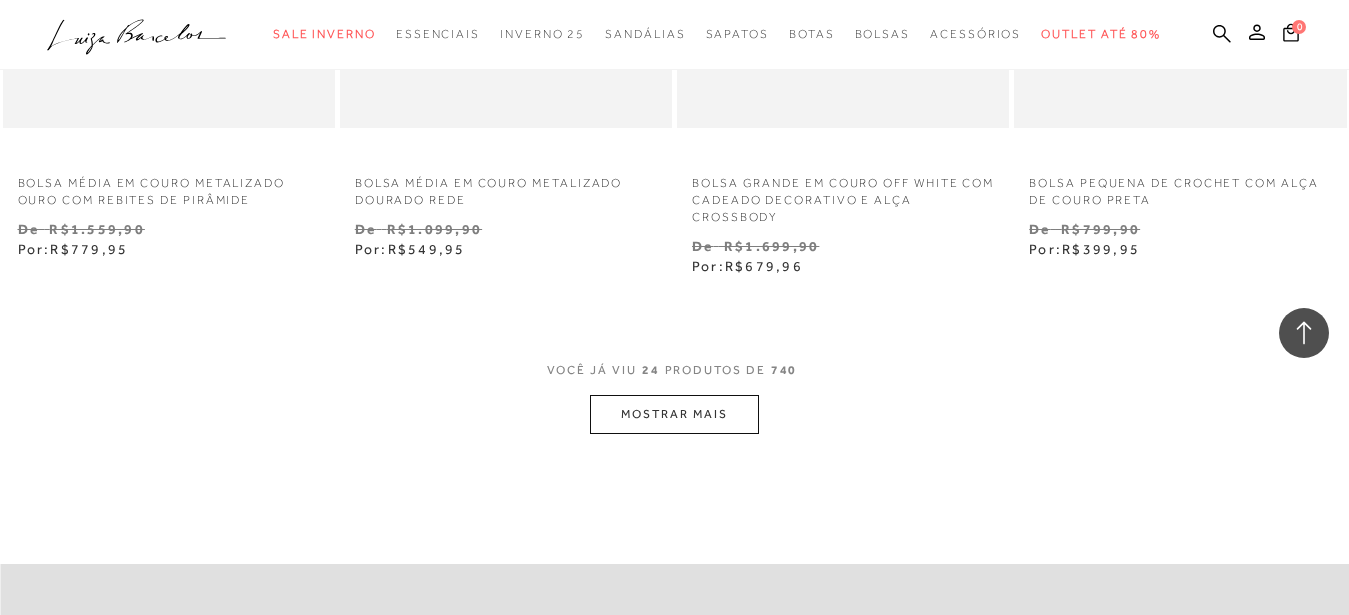 click on "MOSTRAR MAIS" at bounding box center [674, 414] 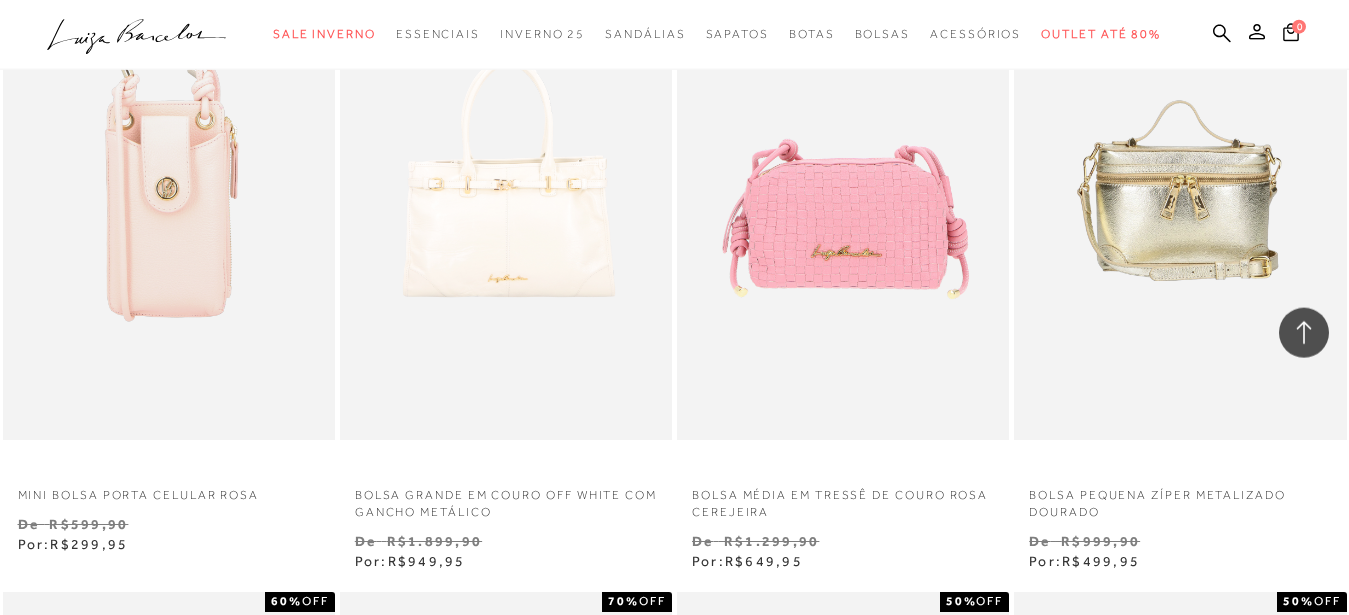 scroll, scrollTop: 6120, scrollLeft: 0, axis: vertical 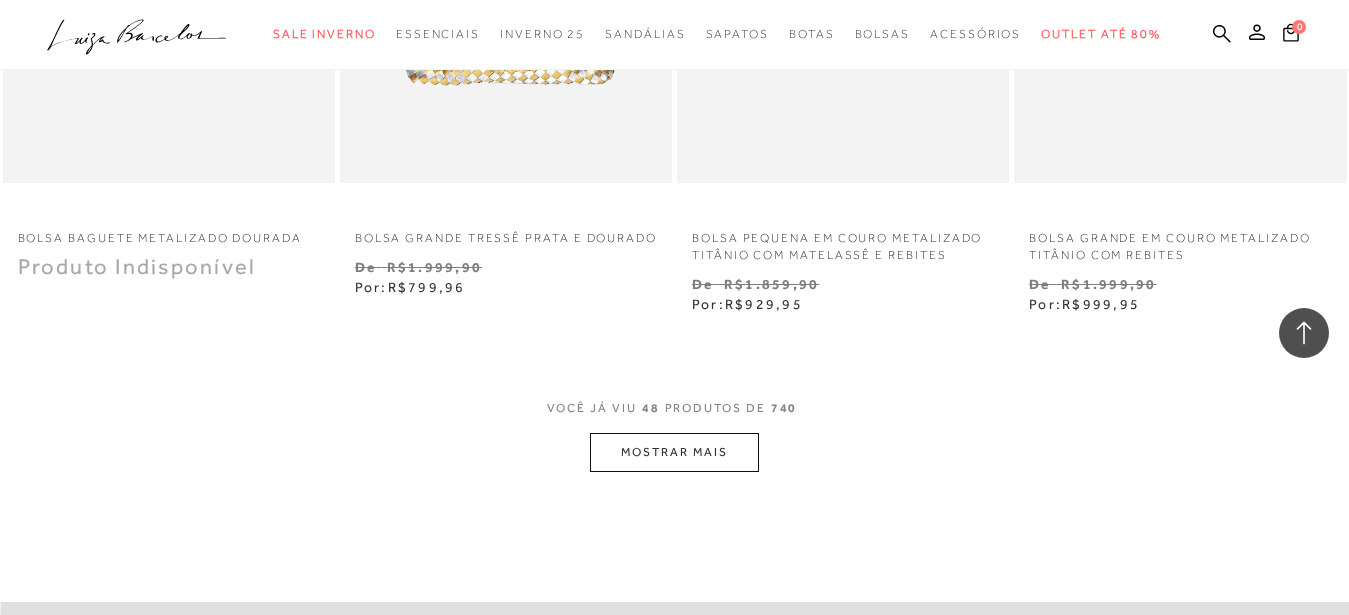 click on "MOSTRAR MAIS" at bounding box center [674, 452] 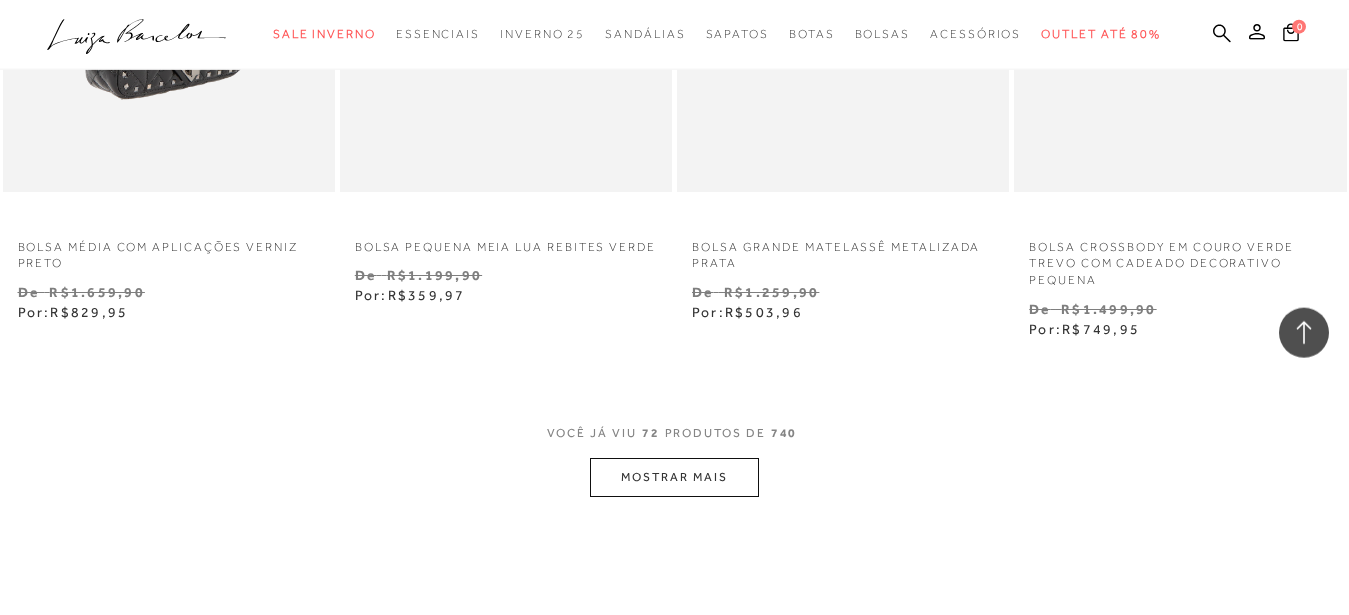 scroll, scrollTop: 11628, scrollLeft: 0, axis: vertical 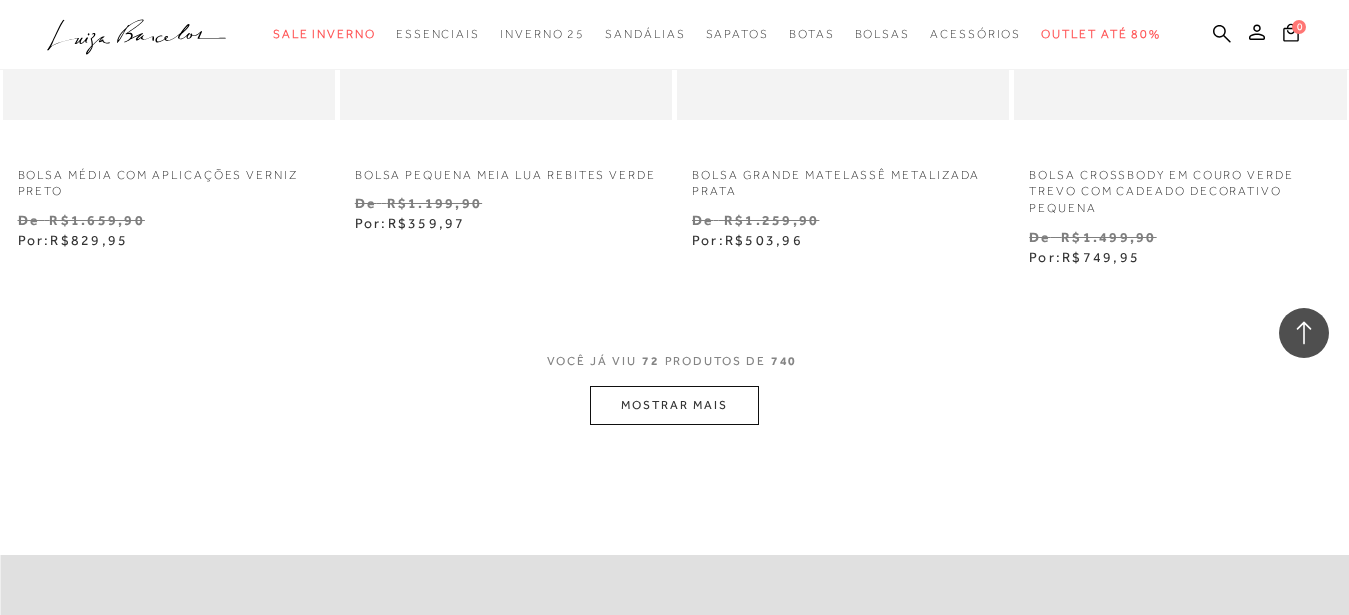 click on "MOSTRAR MAIS" at bounding box center [674, 405] 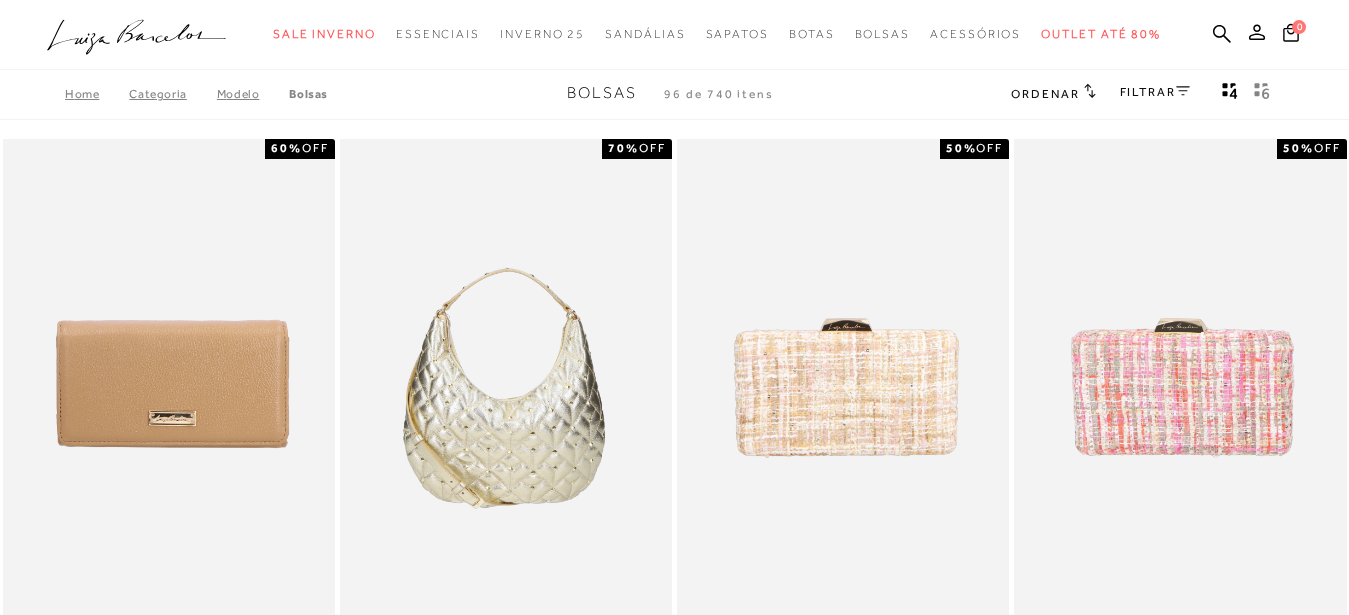 scroll, scrollTop: 0, scrollLeft: 0, axis: both 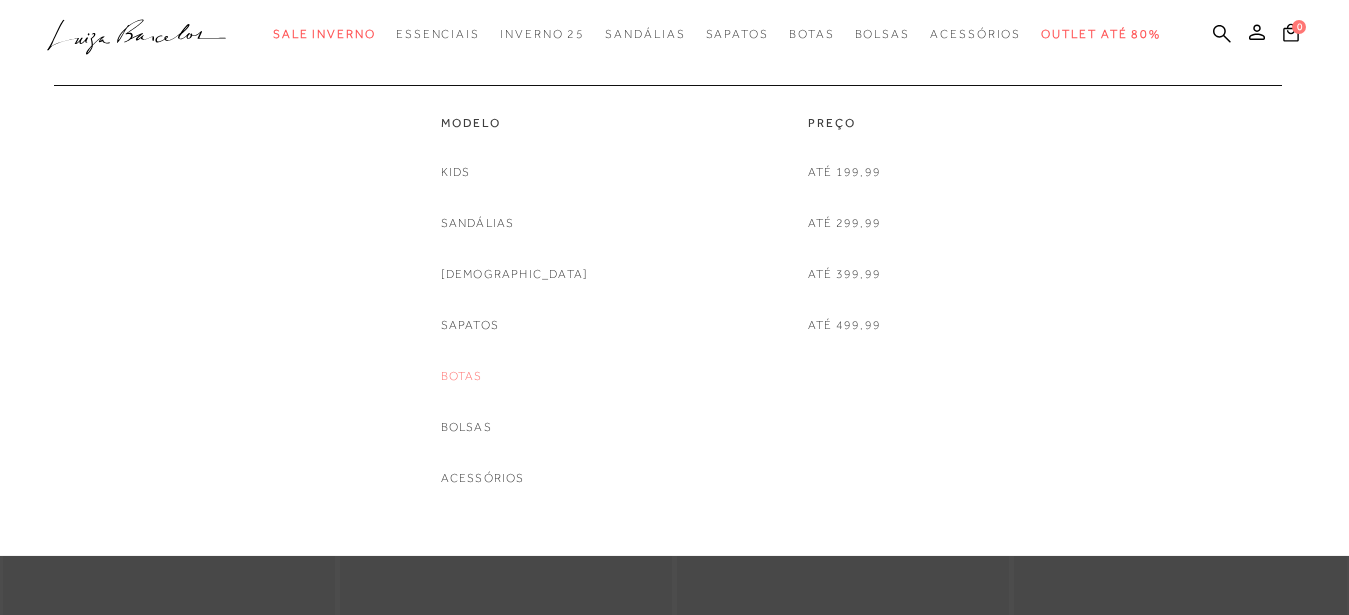 click on "Botas" at bounding box center [462, 376] 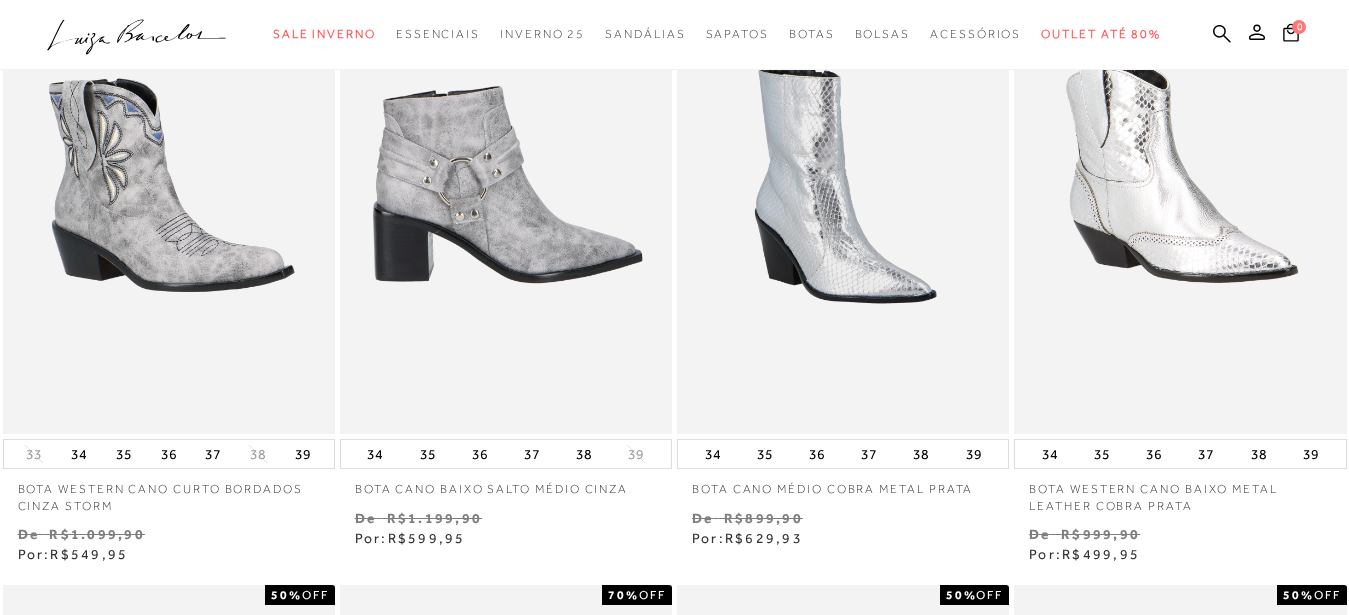 scroll, scrollTop: 0, scrollLeft: 0, axis: both 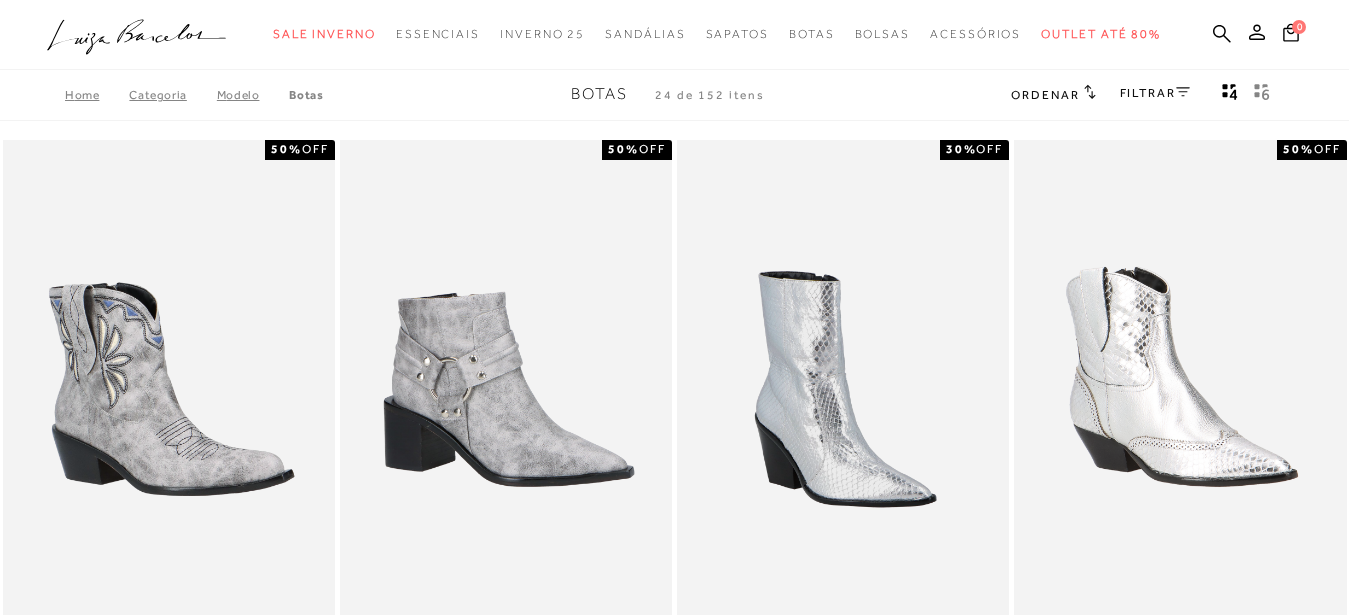 click on "Ordenar" at bounding box center (1045, 95) 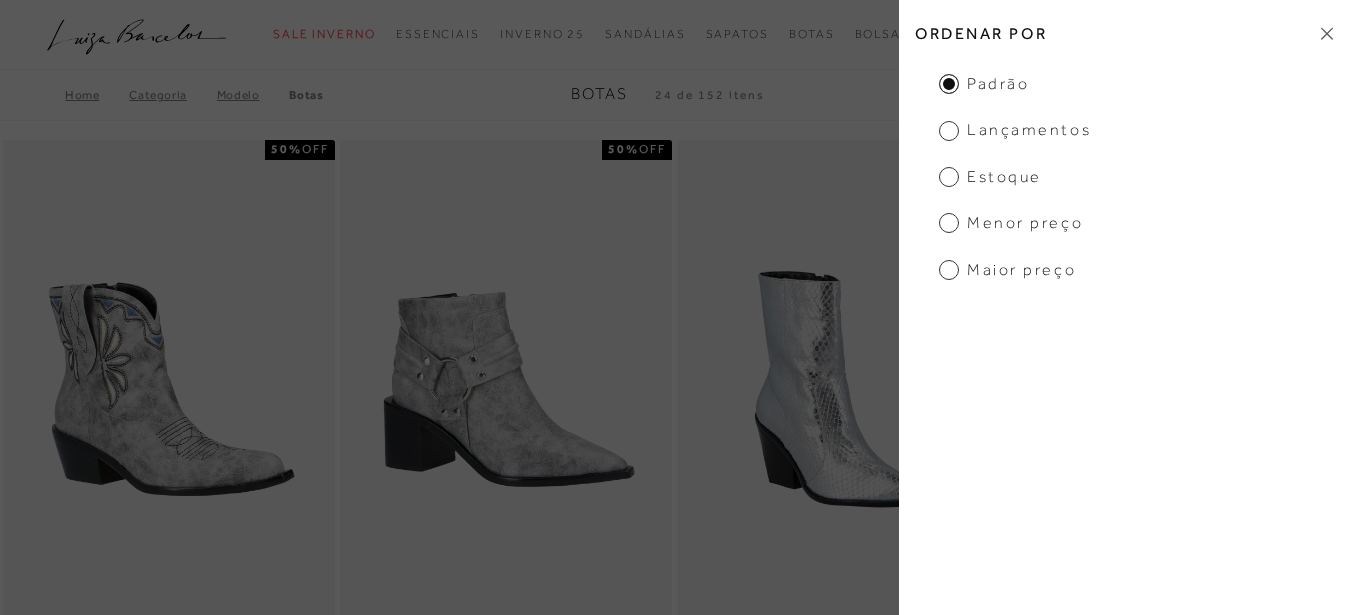 click on "Menor preço" at bounding box center [1011, 223] 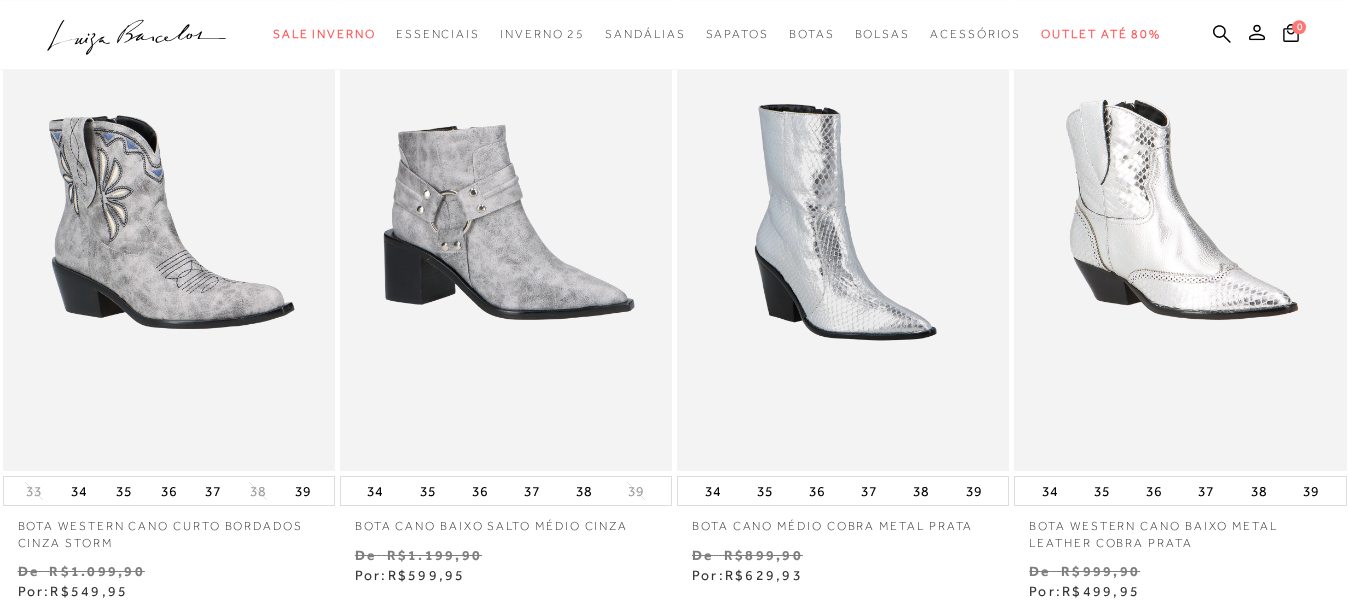 scroll, scrollTop: 0, scrollLeft: 0, axis: both 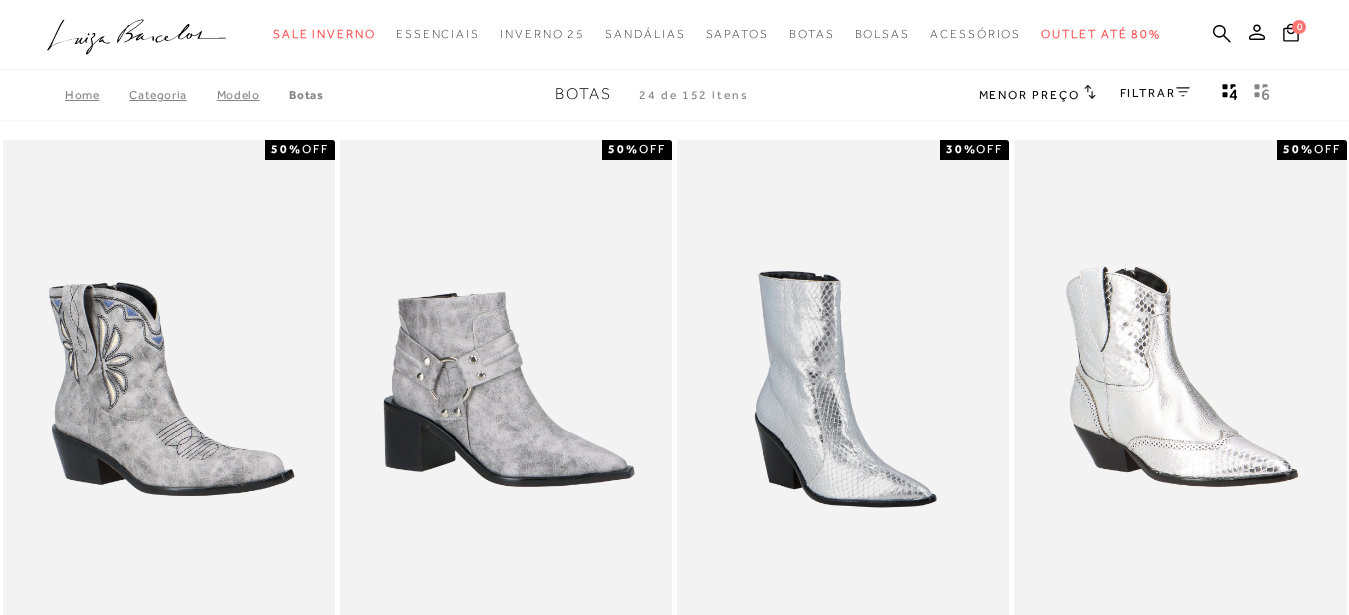 click on "FILTRAR" at bounding box center (1155, 93) 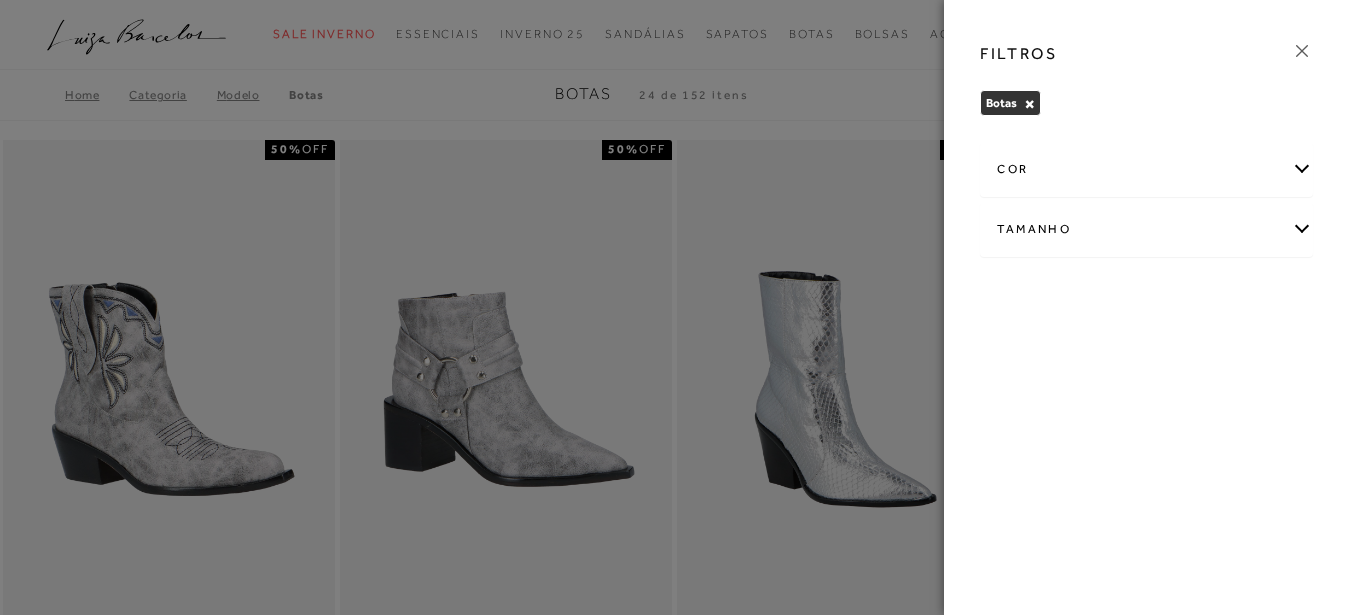 click on "Tamanho" at bounding box center (1146, 229) 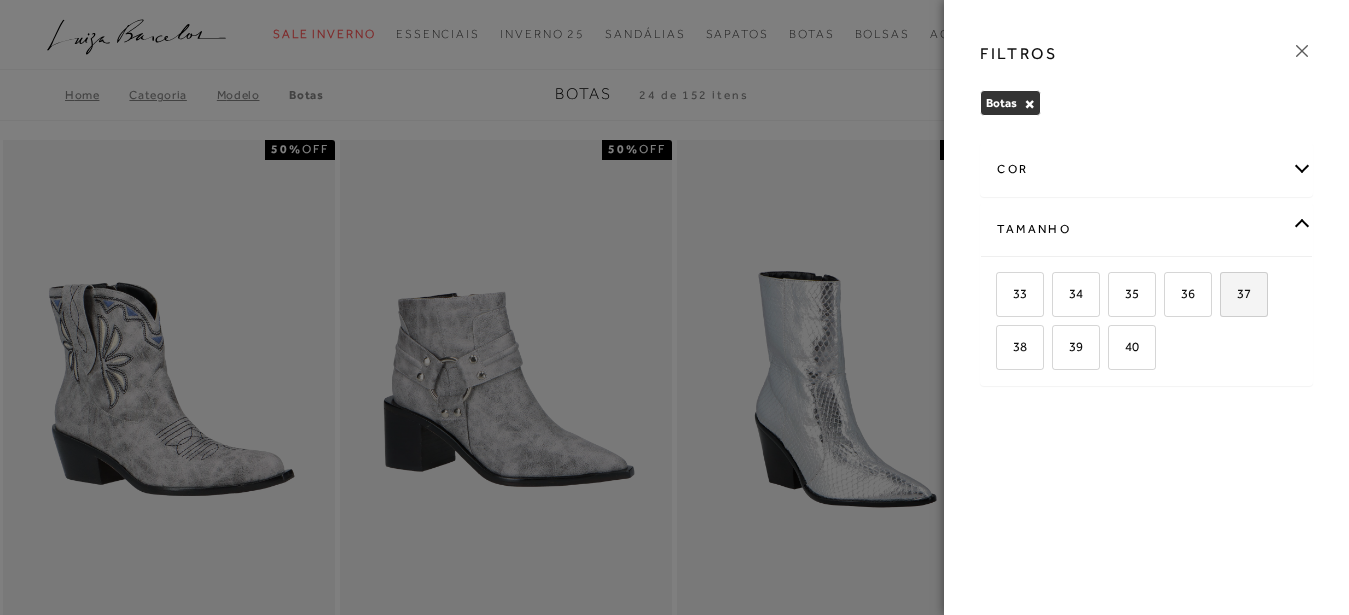click on "37" at bounding box center [1244, 294] 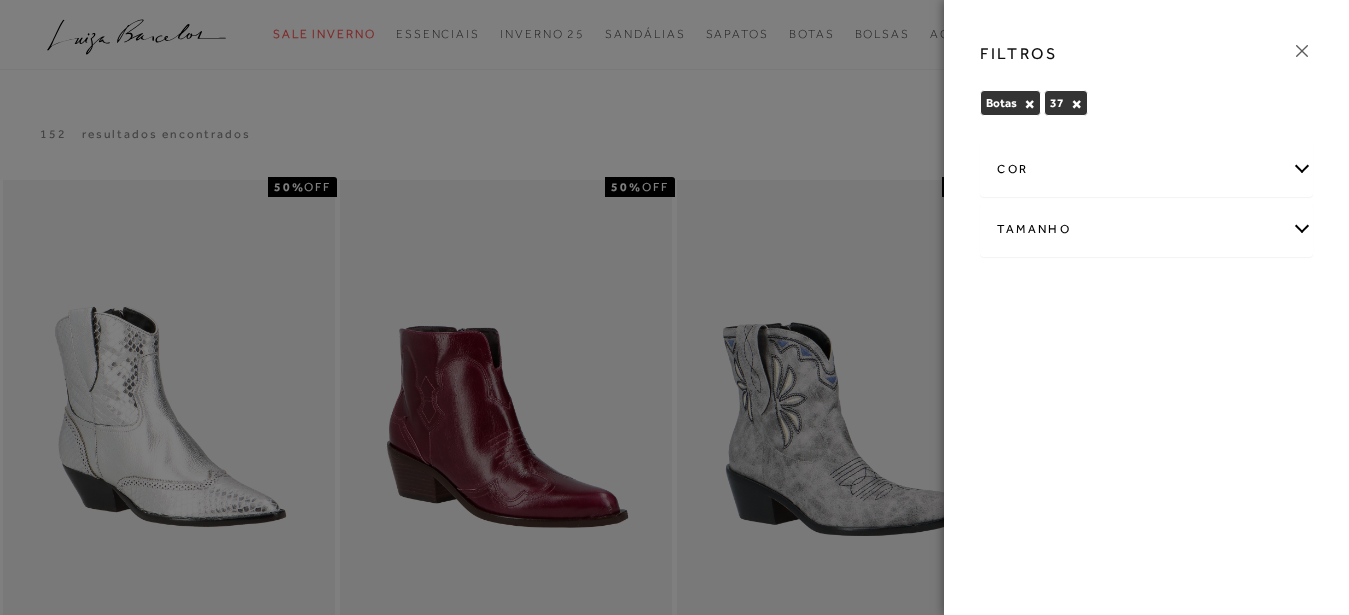 click on "Tamanho" at bounding box center (1146, 229) 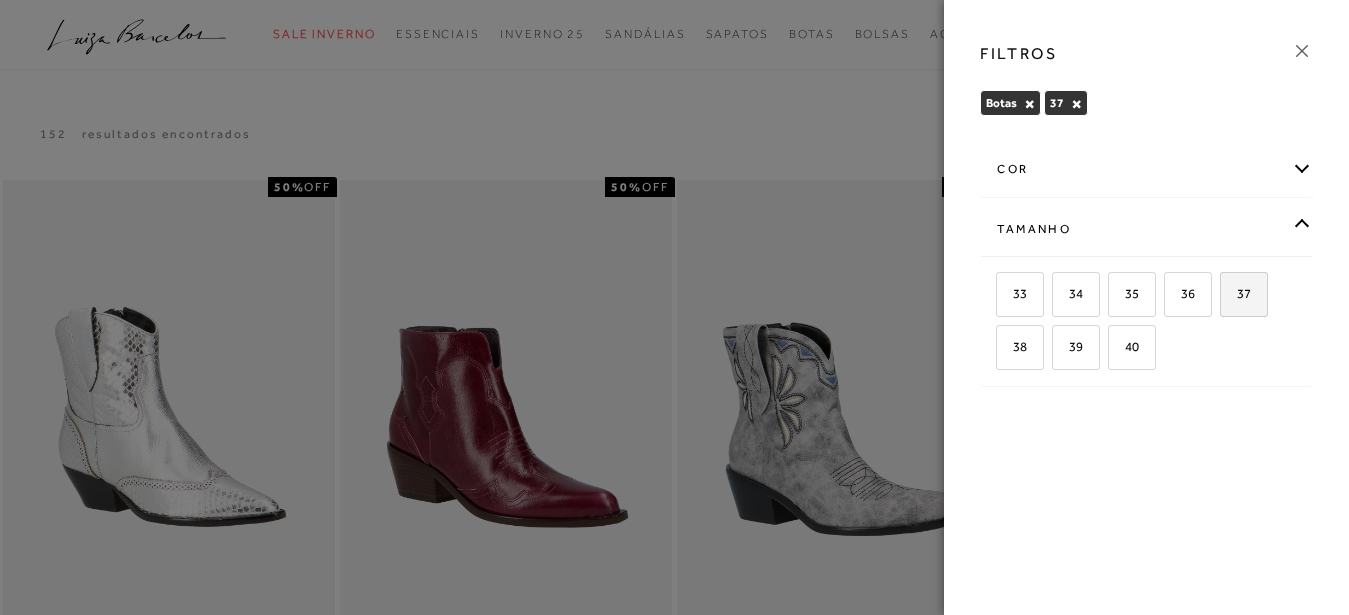 click on "37" at bounding box center [1244, 294] 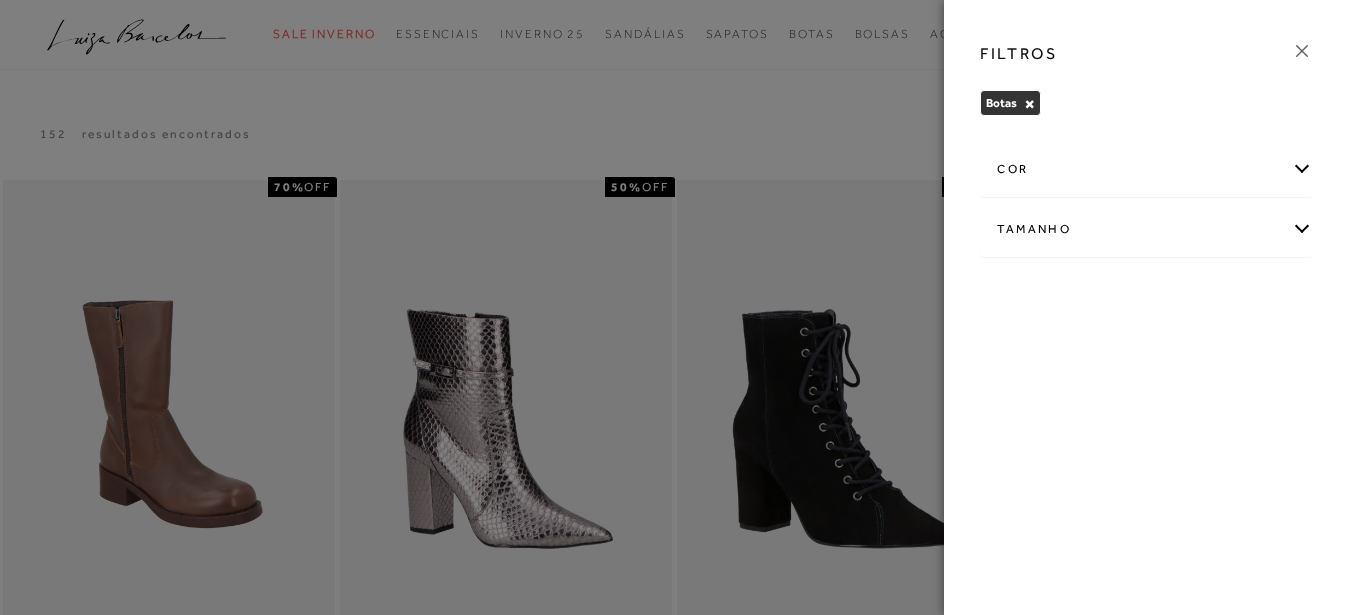 click at bounding box center [674, 307] 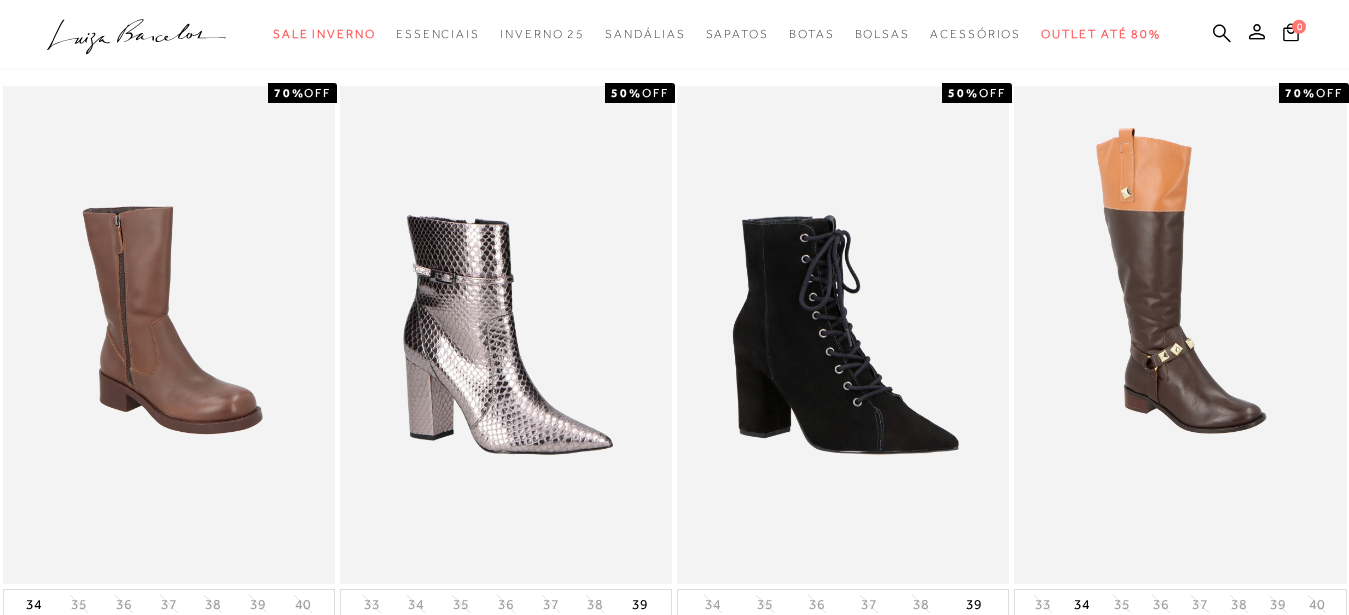 scroll, scrollTop: 0, scrollLeft: 0, axis: both 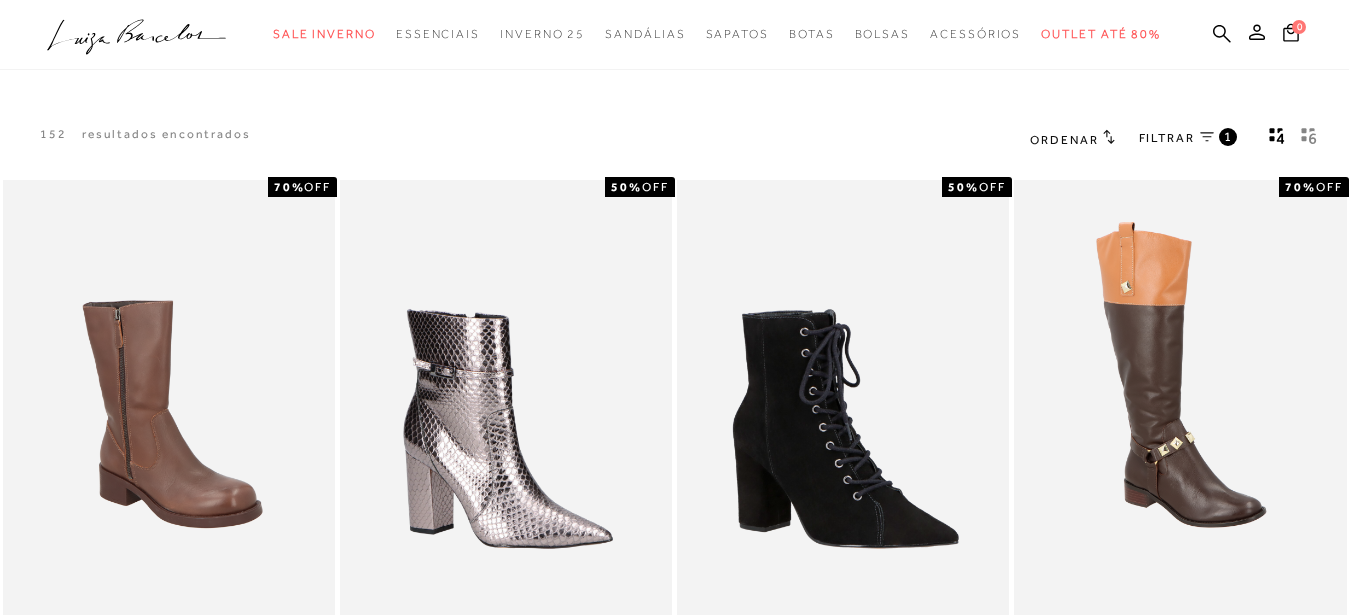 click on "FILTRAR" at bounding box center [1167, 138] 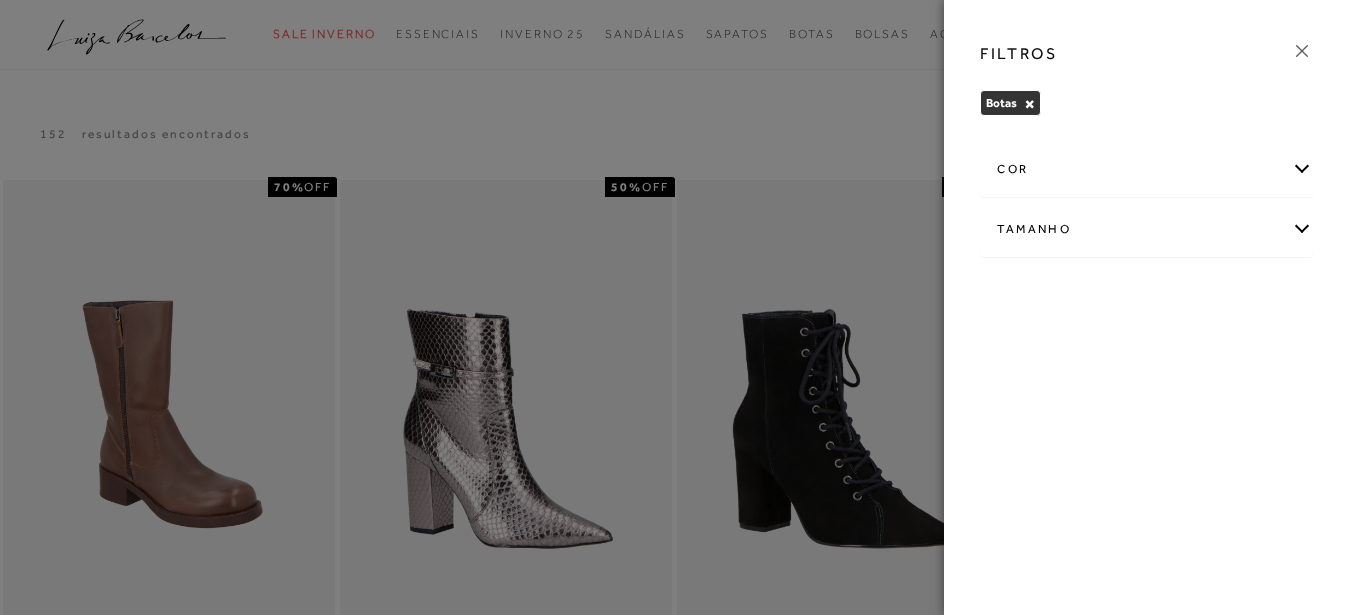 click on "Tamanho" at bounding box center [1146, 229] 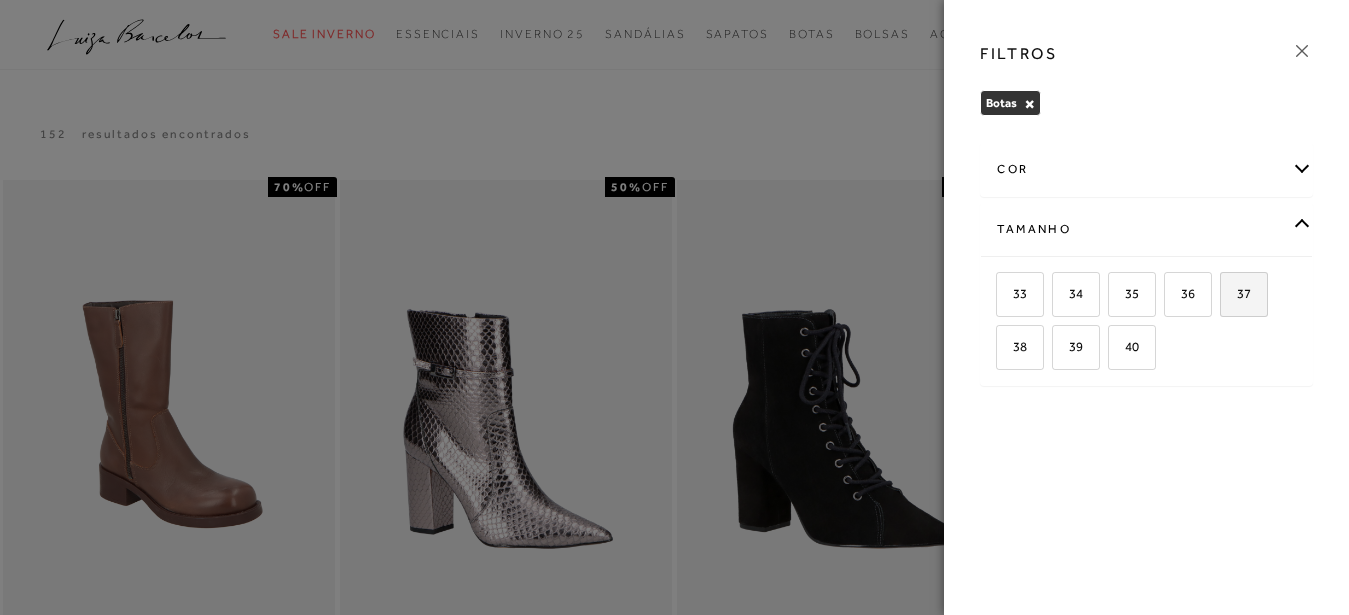 click on "37" at bounding box center (1244, 294) 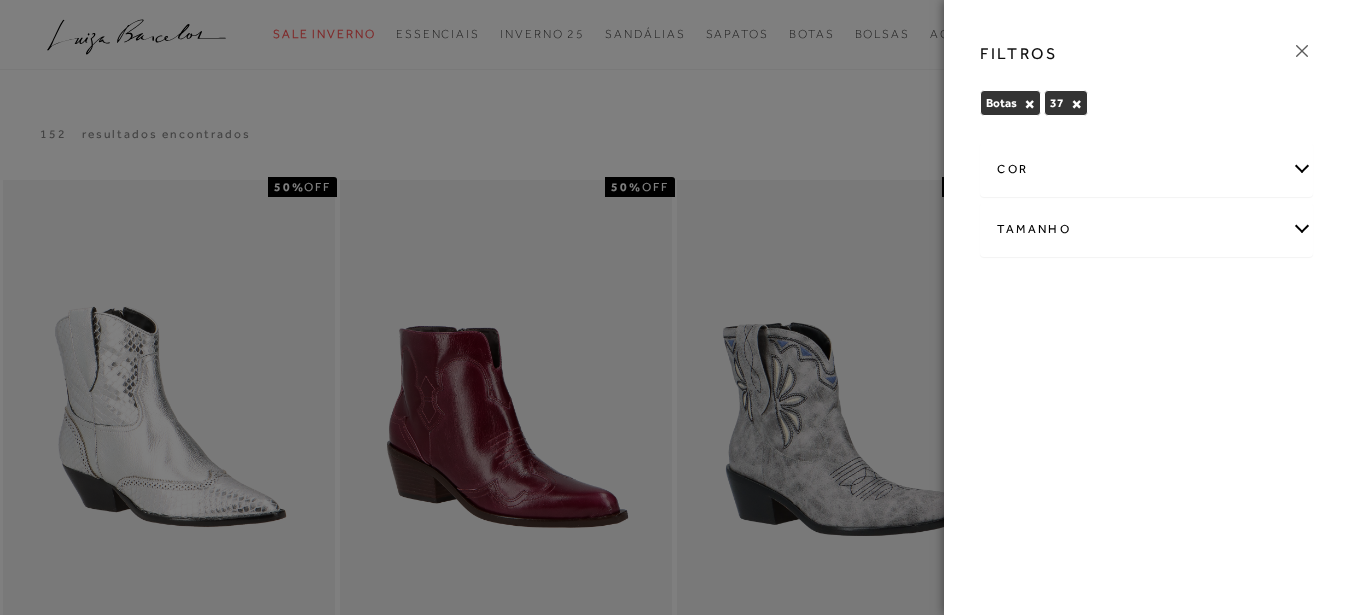 click 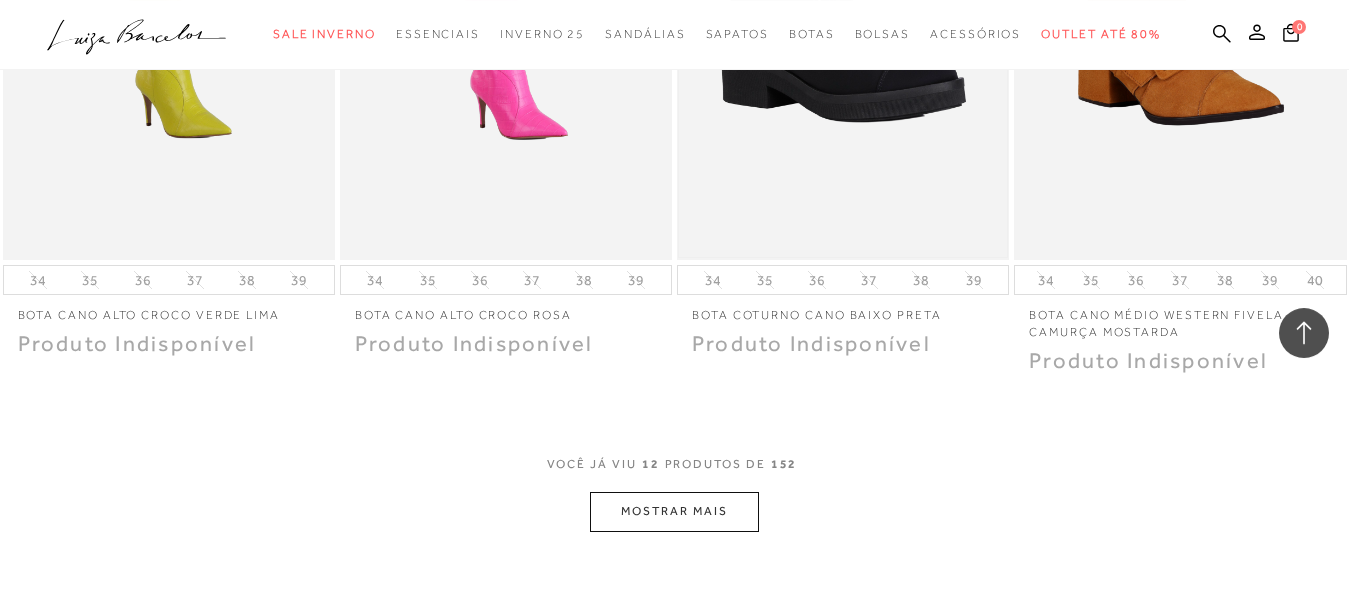 scroll, scrollTop: 1938, scrollLeft: 0, axis: vertical 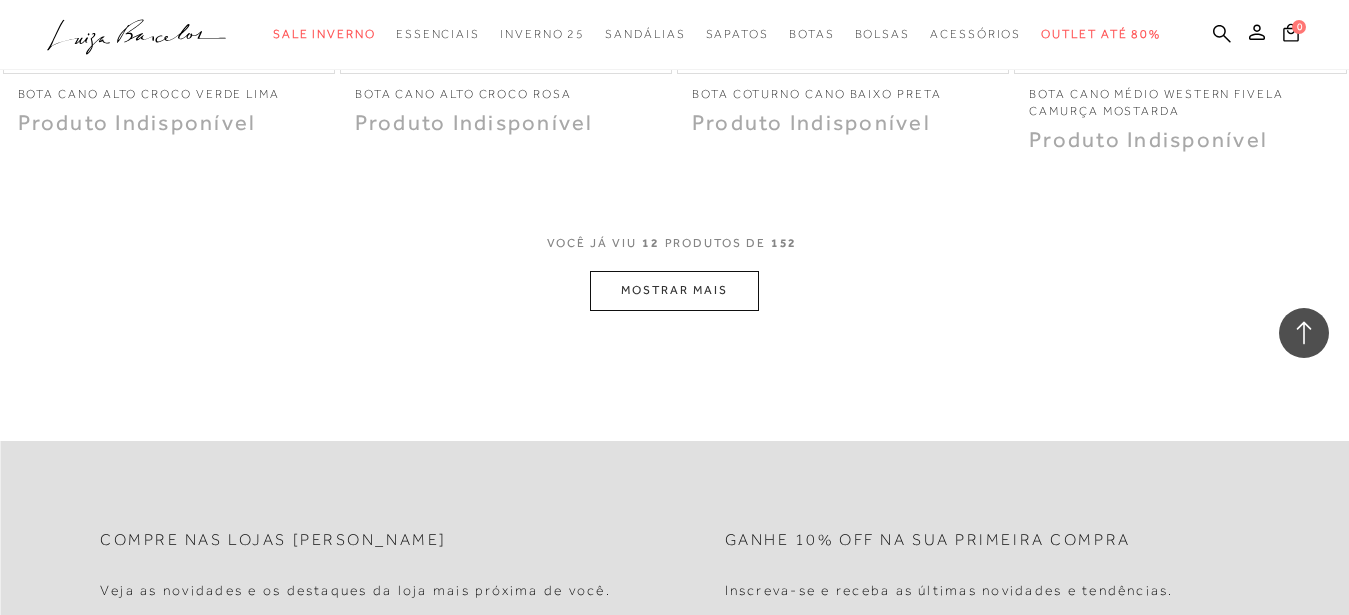 click on "MOSTRAR MAIS" at bounding box center (674, 290) 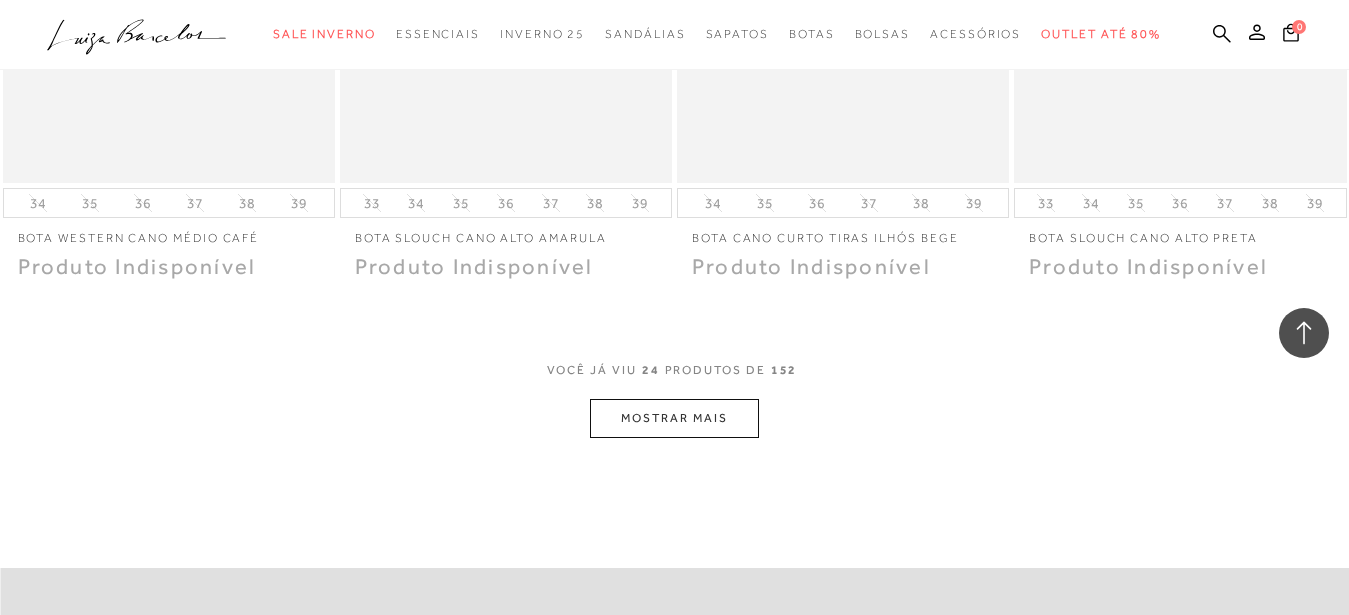scroll, scrollTop: 3774, scrollLeft: 0, axis: vertical 